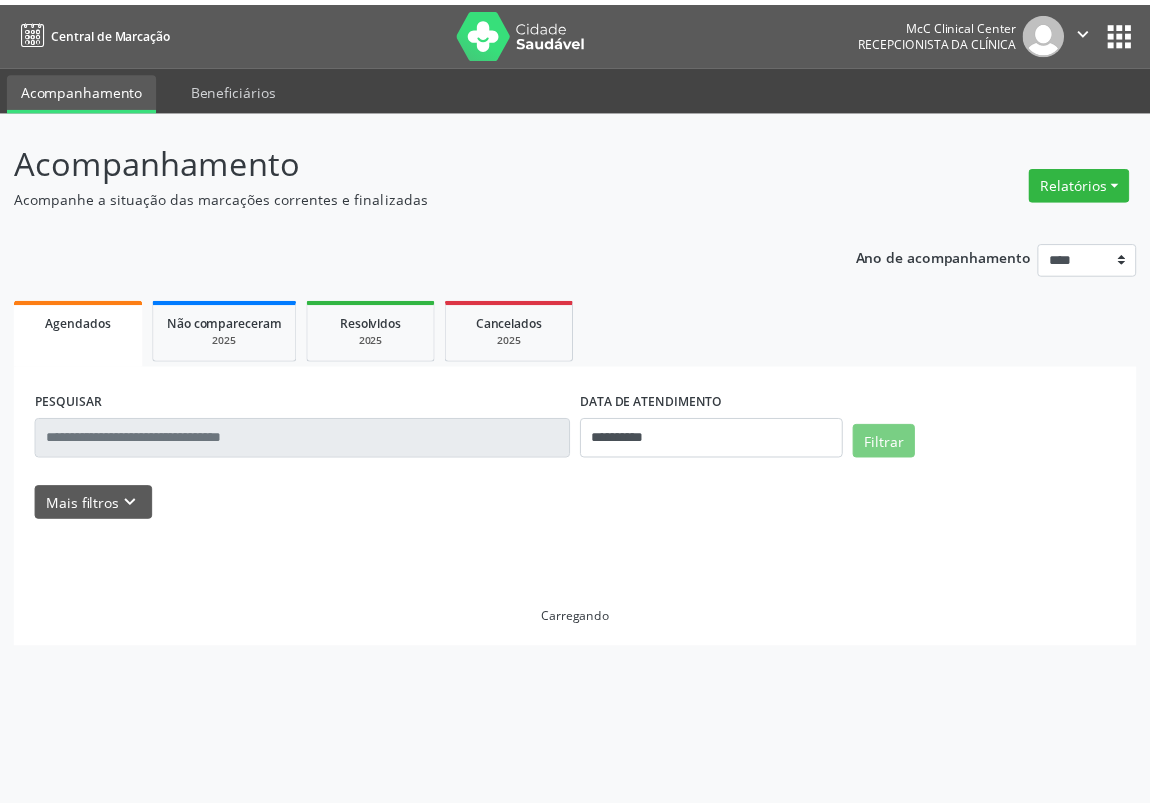 scroll, scrollTop: 0, scrollLeft: 0, axis: both 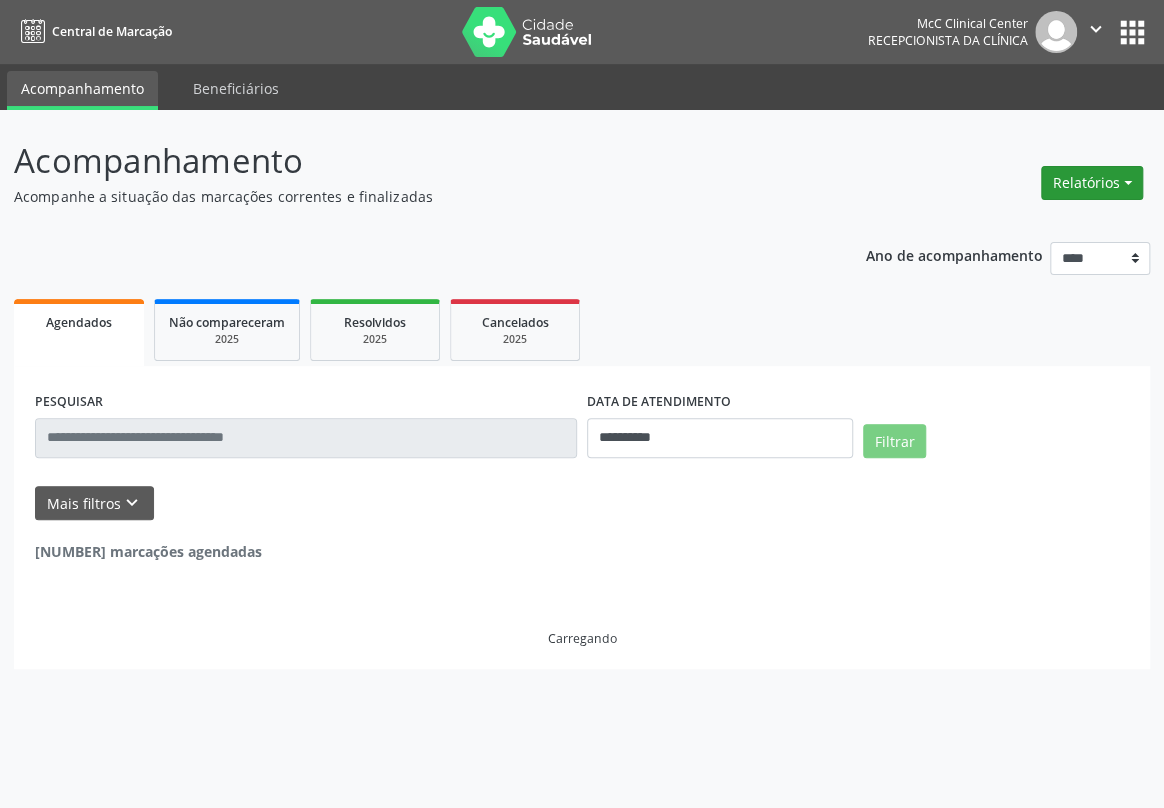 click on "Relatórios" at bounding box center (1092, 183) 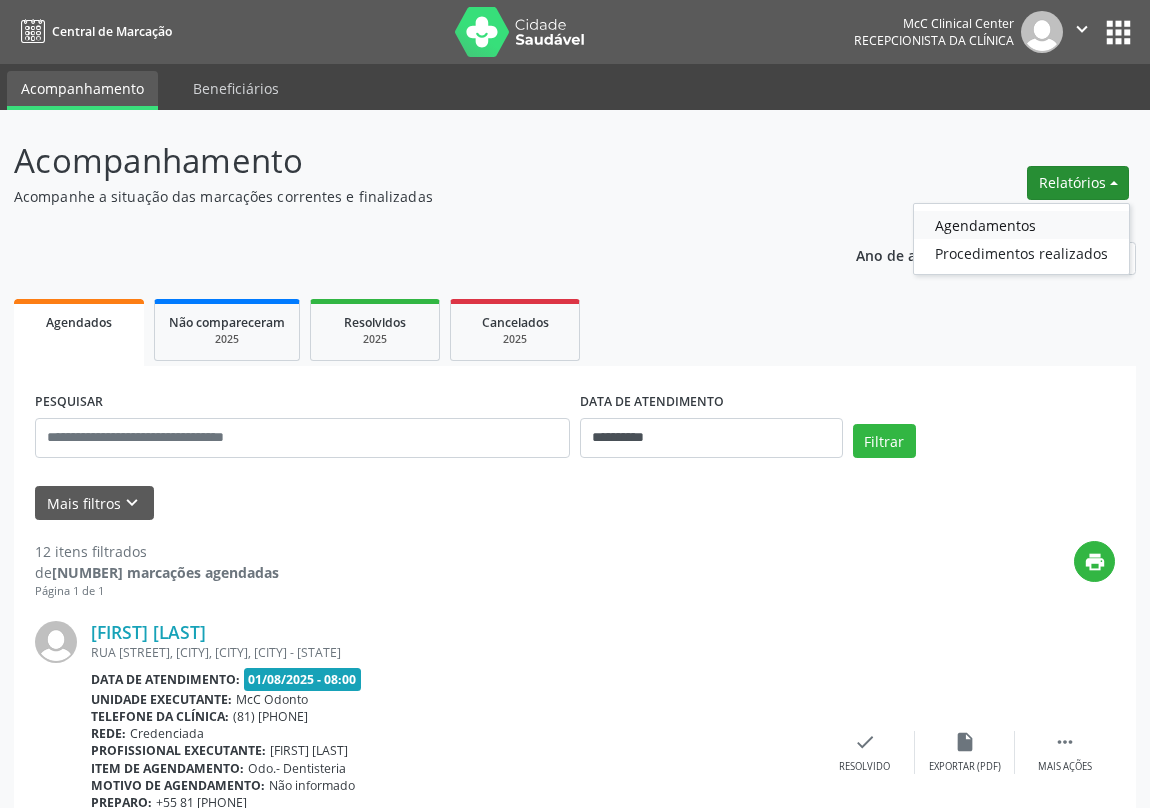 click on "Agendamentos" at bounding box center (1021, 225) 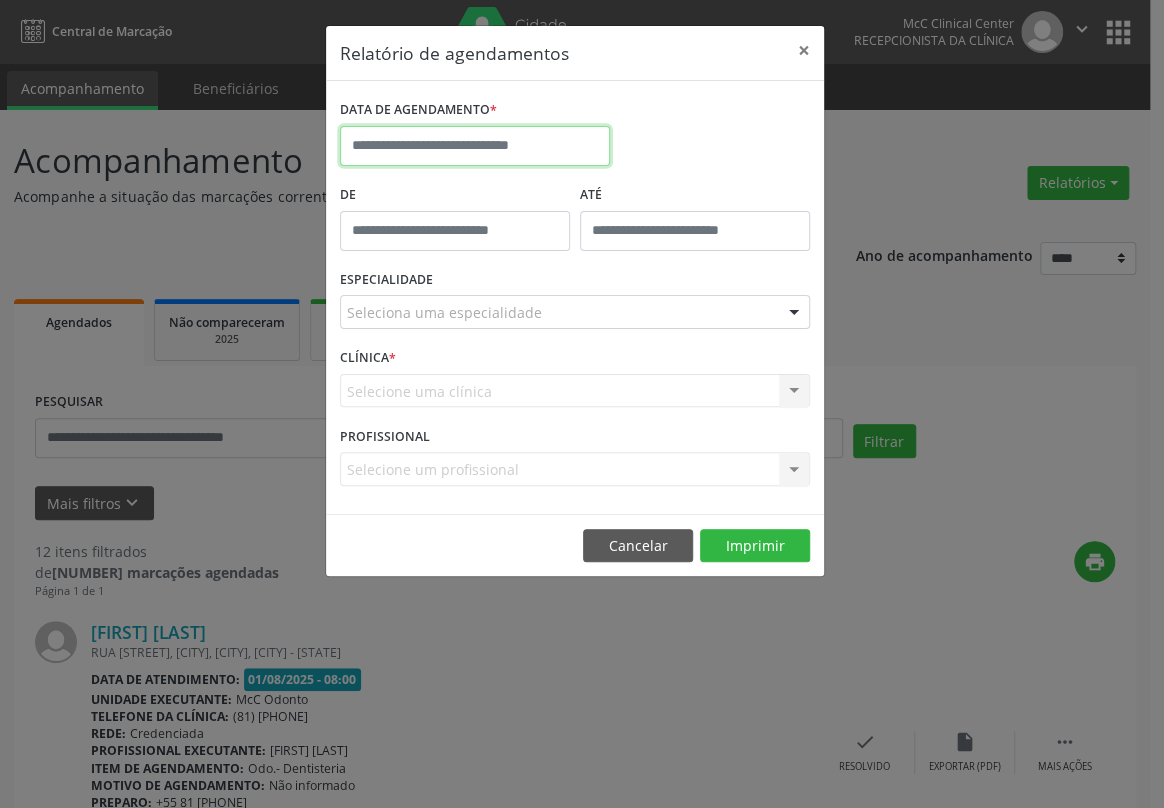 click at bounding box center (475, 146) 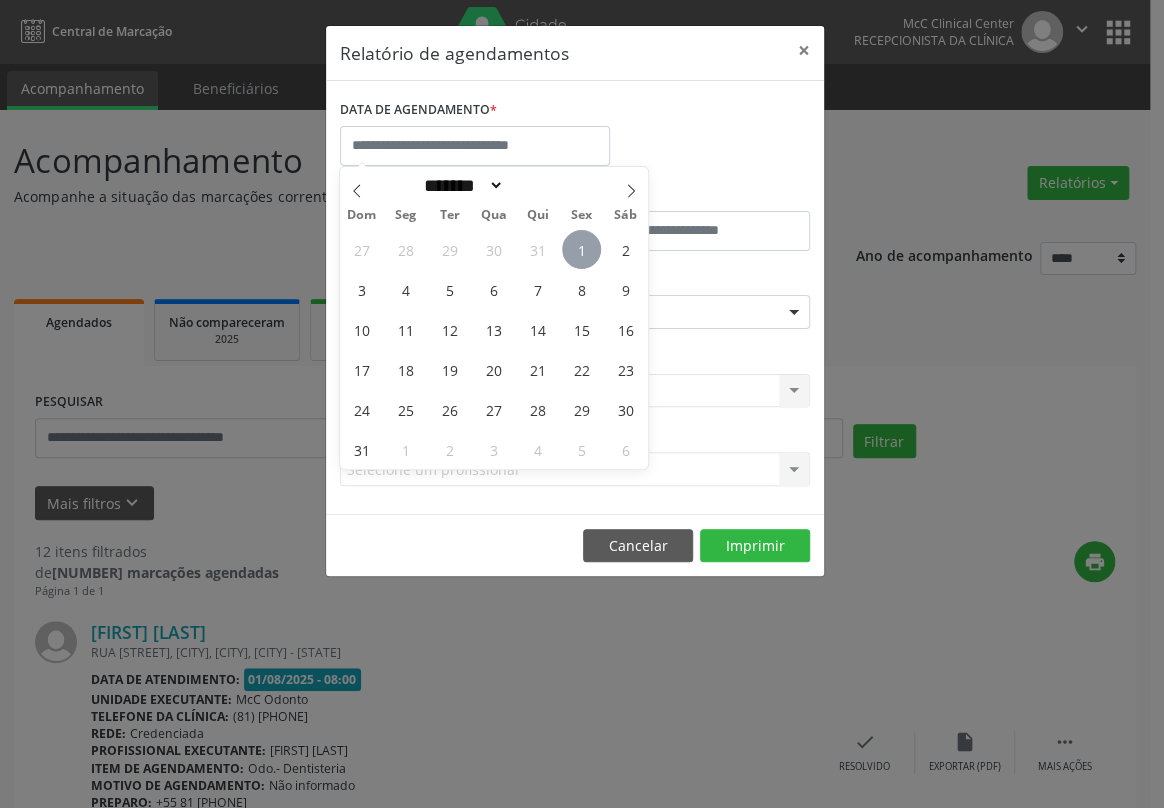 click on "1" at bounding box center [581, 249] 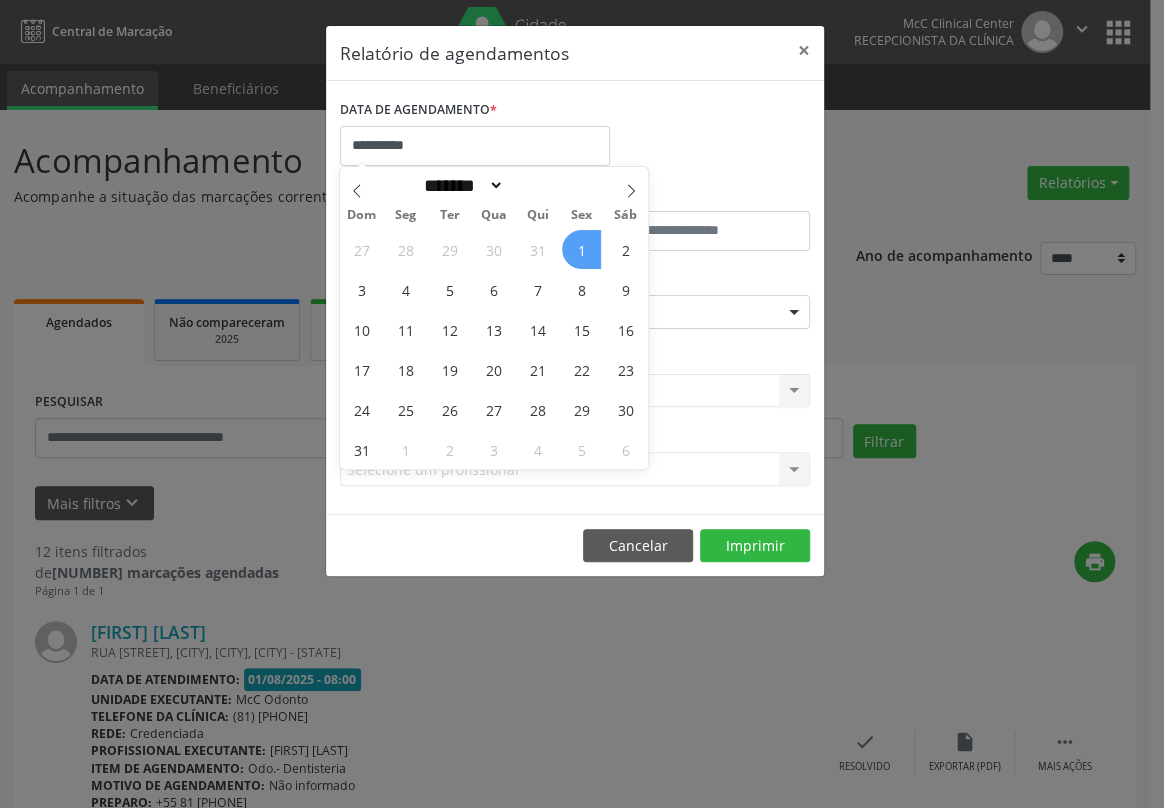 click on "1" at bounding box center [581, 249] 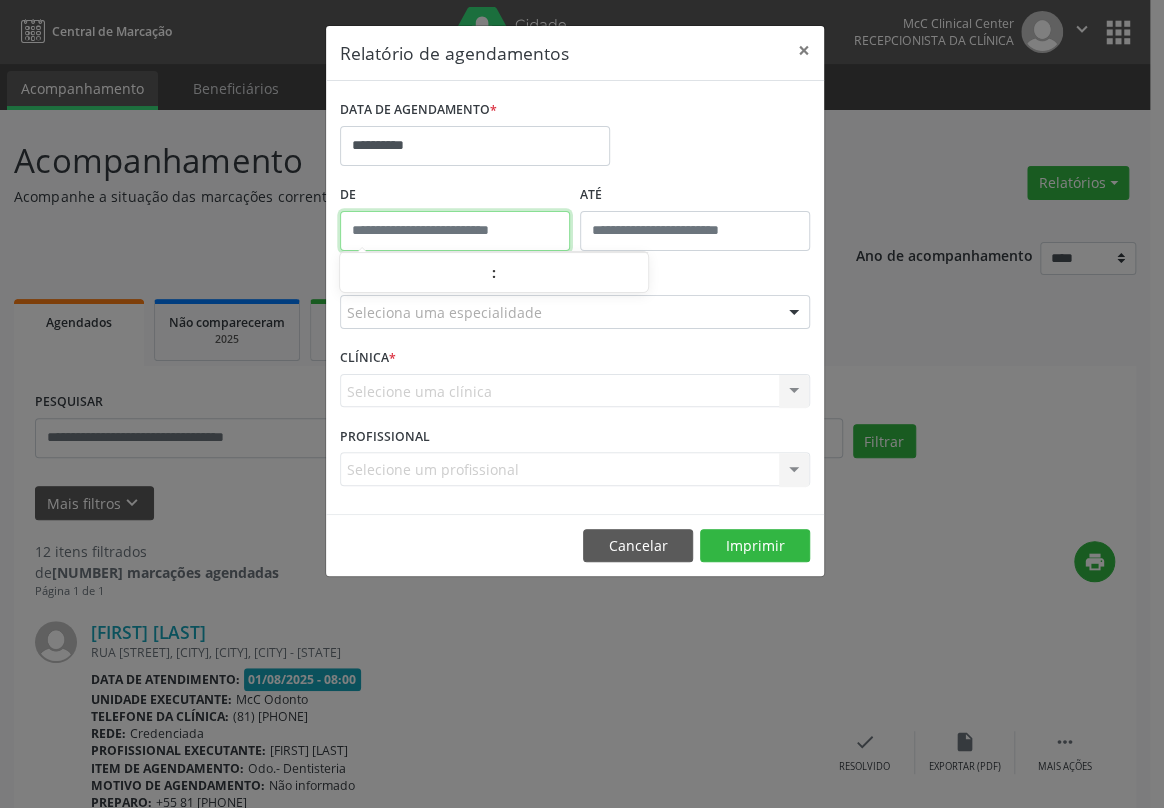click at bounding box center (455, 231) 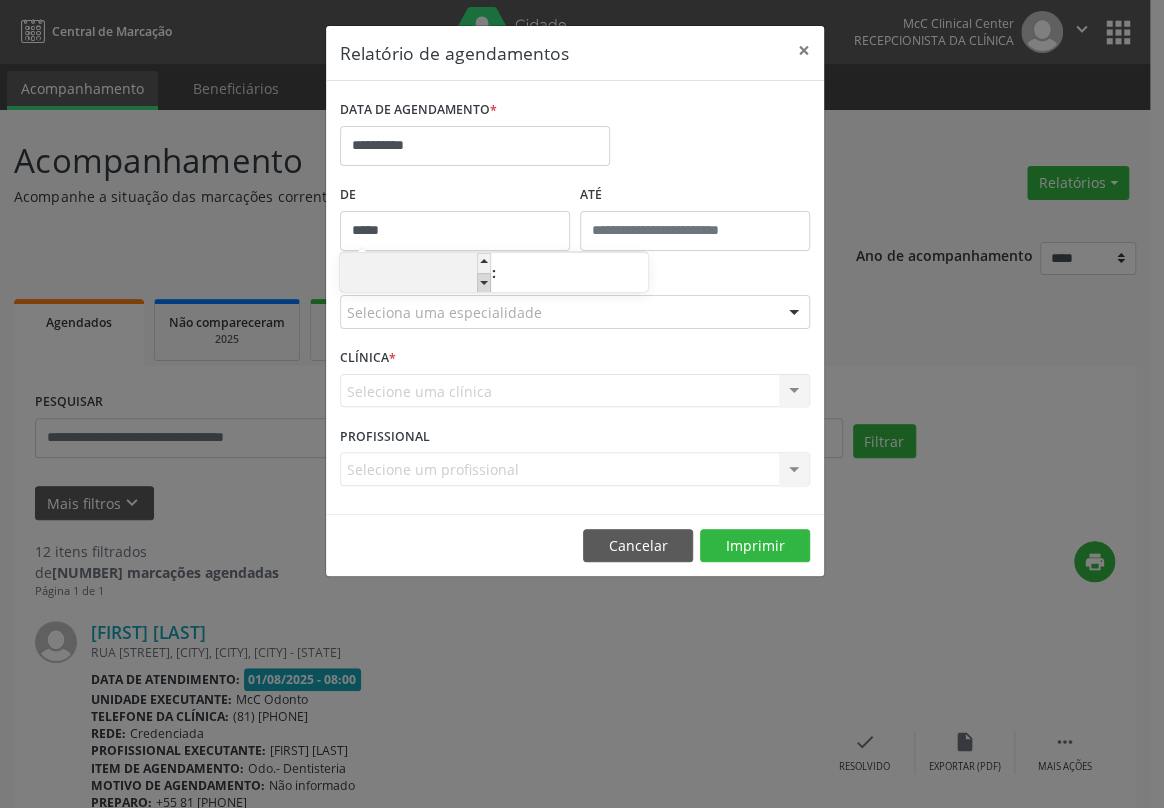 click at bounding box center [484, 283] 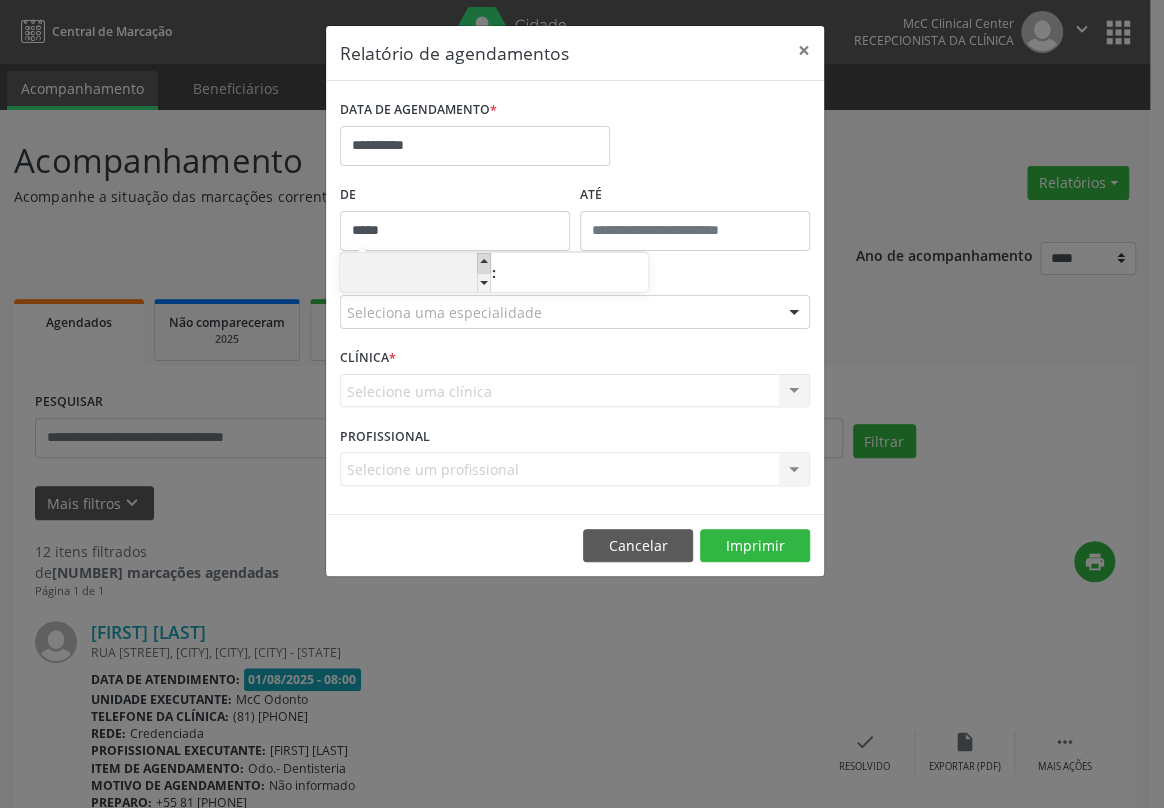 click at bounding box center [484, 263] 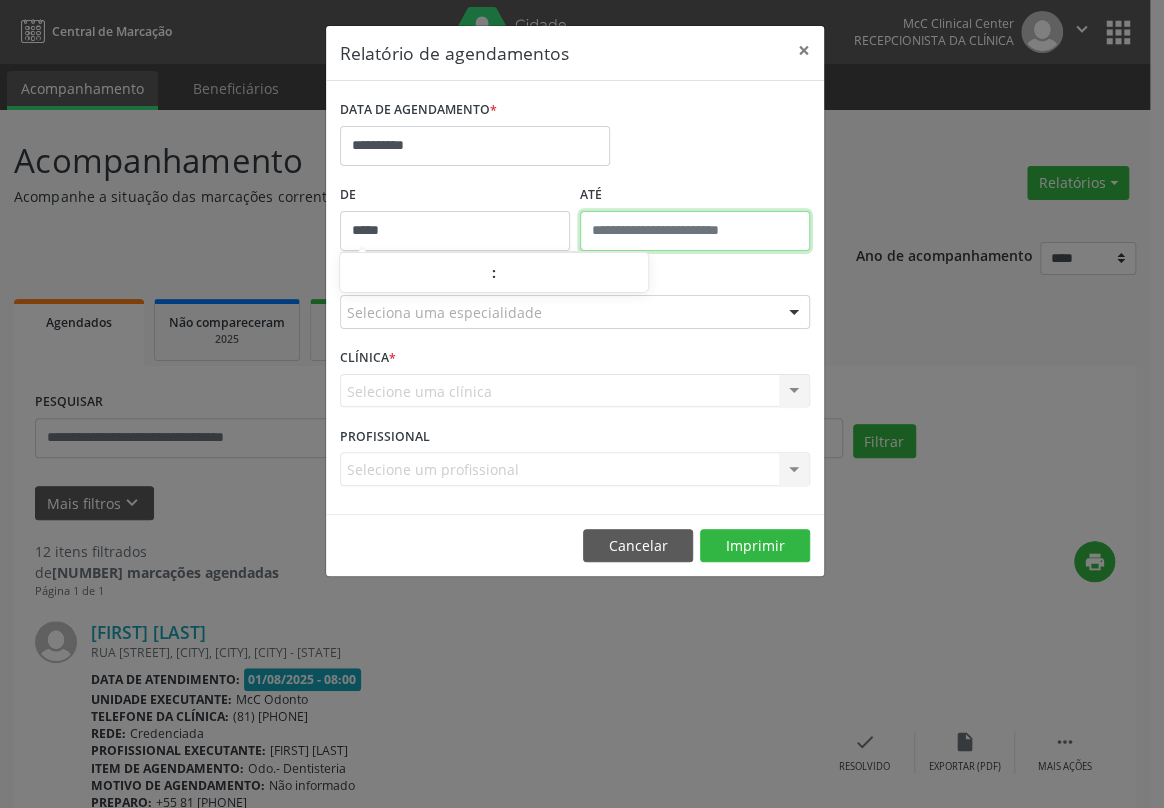 click at bounding box center [695, 231] 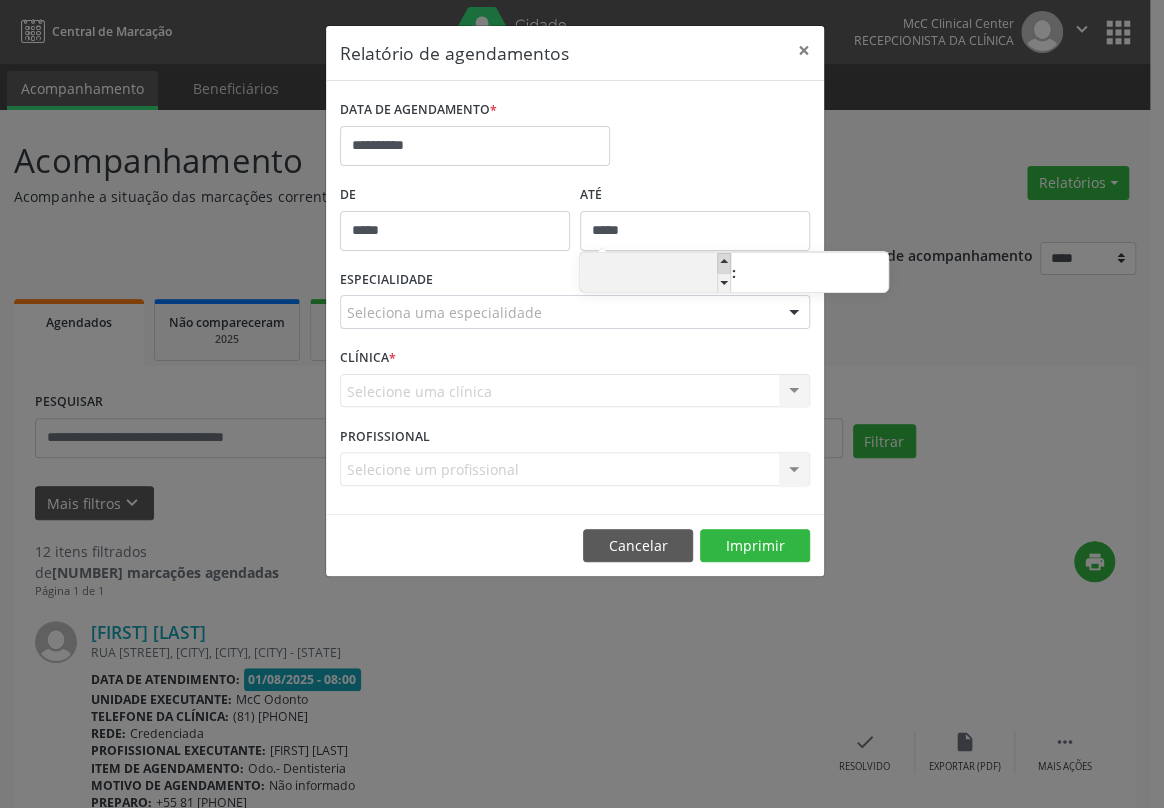 click at bounding box center [724, 263] 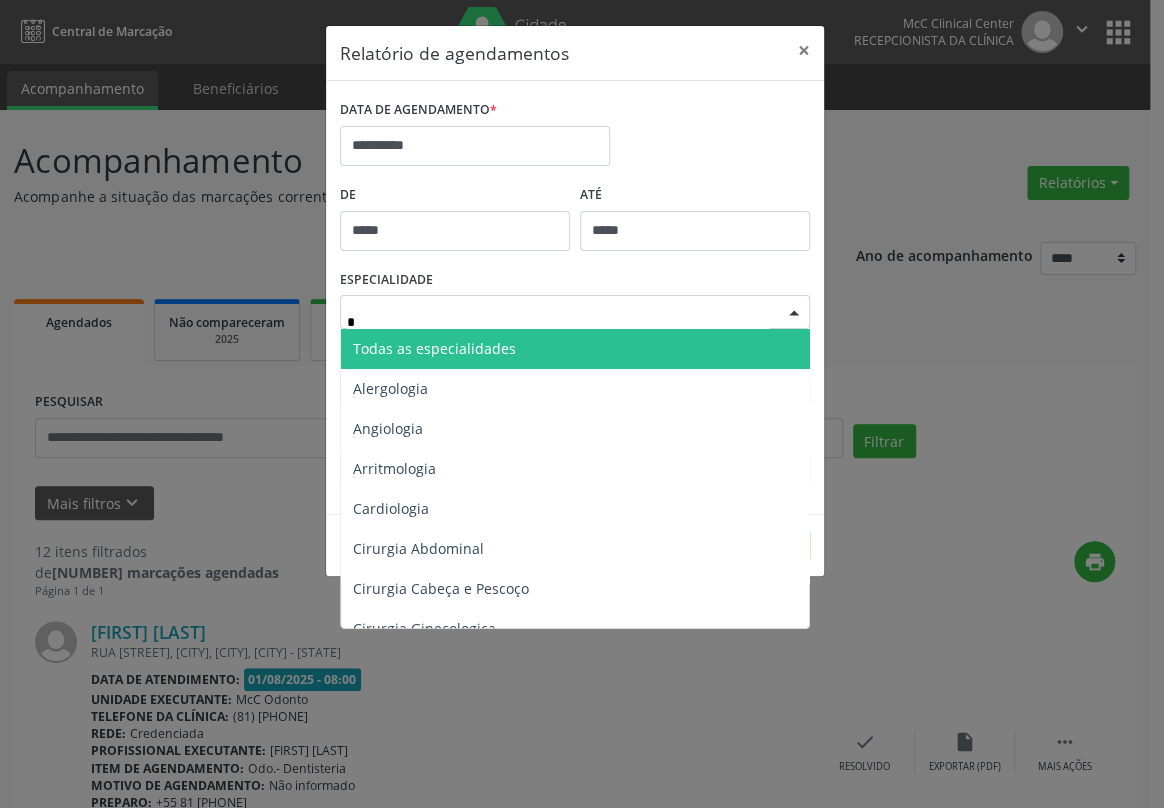 type on "**" 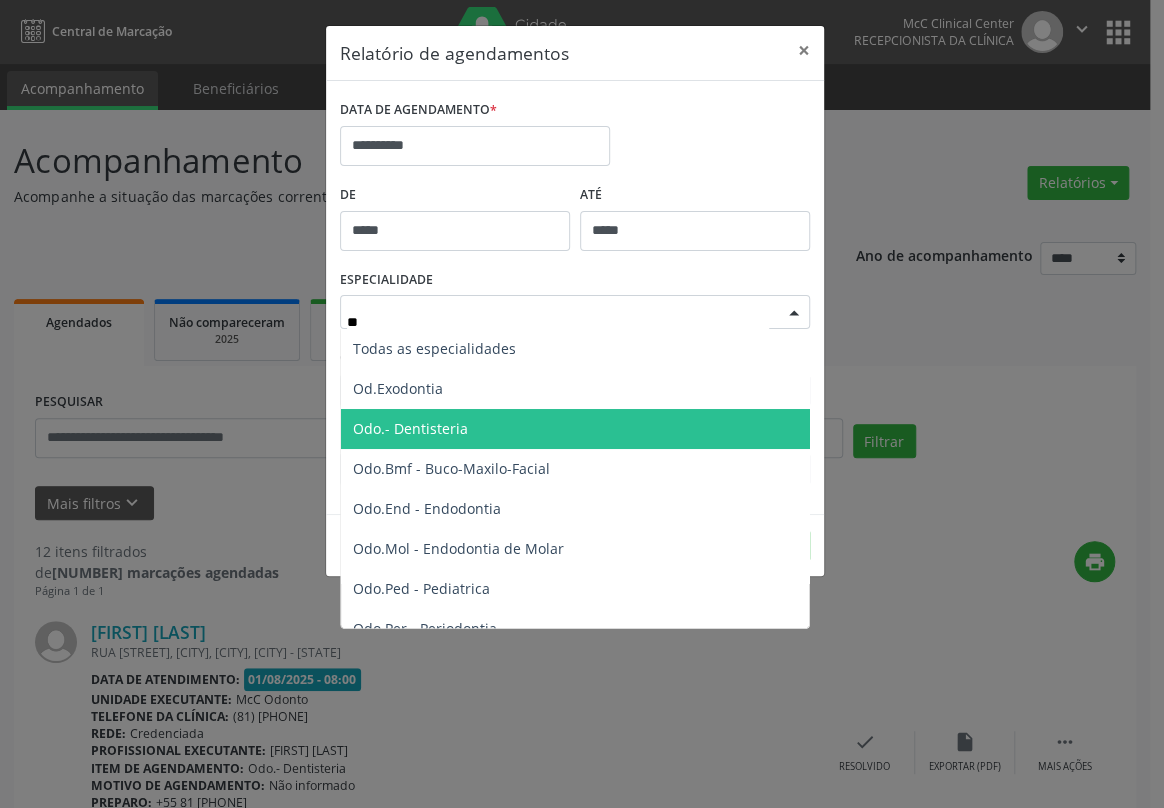 click on "Odo.- Dentisteria" at bounding box center [410, 428] 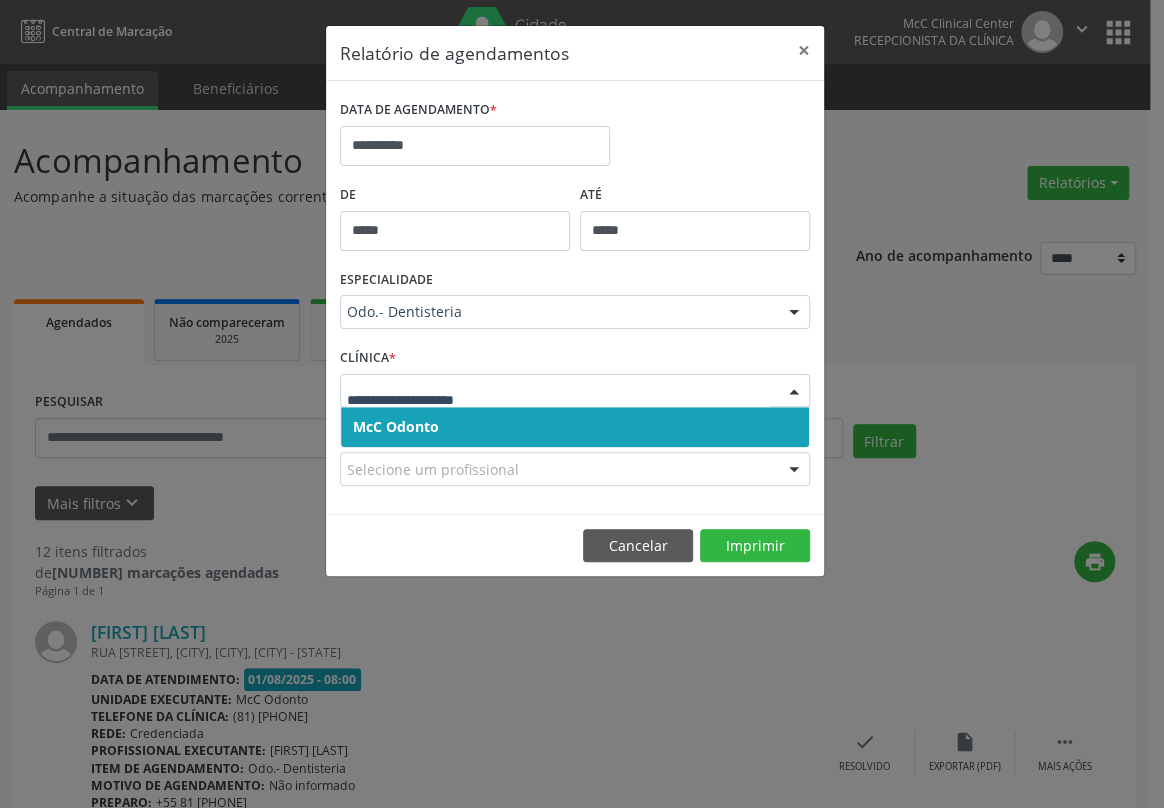 click on "McC Odonto" at bounding box center [396, 426] 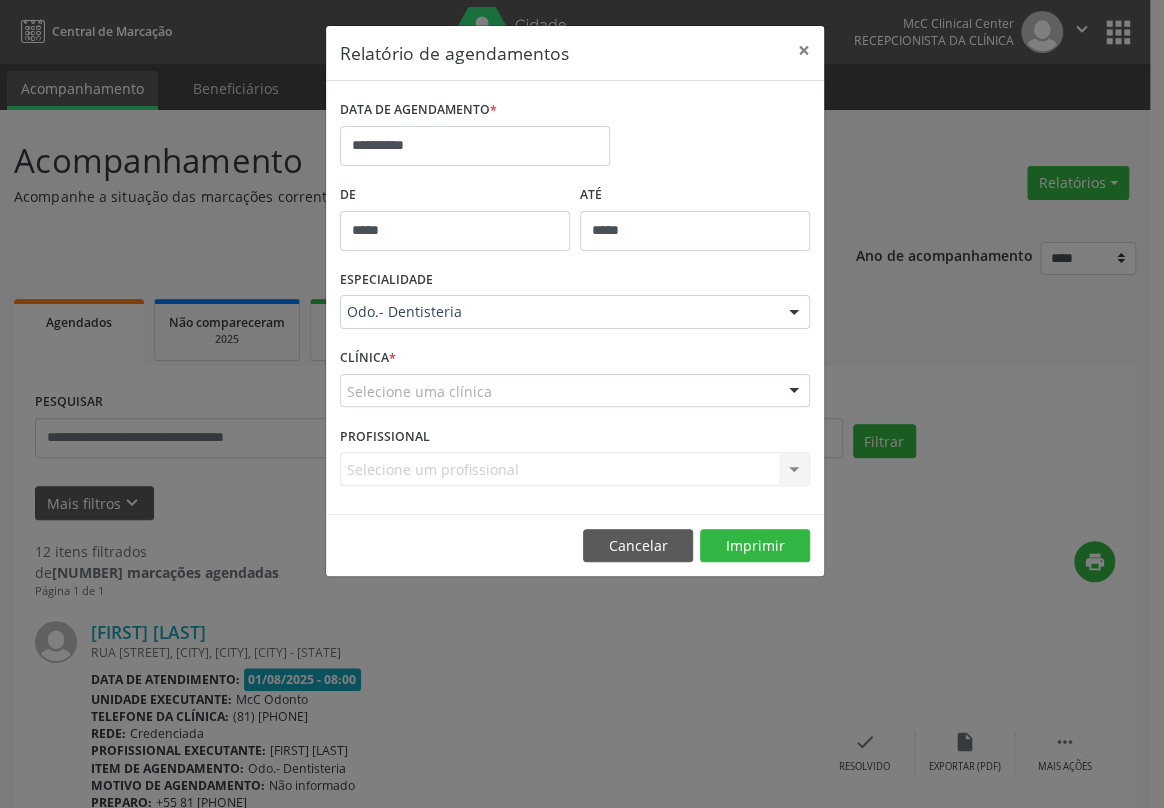 click on "CLÍNICA
*
Selecione uma clínica
McC Odonto
Nenhum resultado encontrado para: "   "
Não há nenhuma opção para ser exibida." at bounding box center (575, 382) 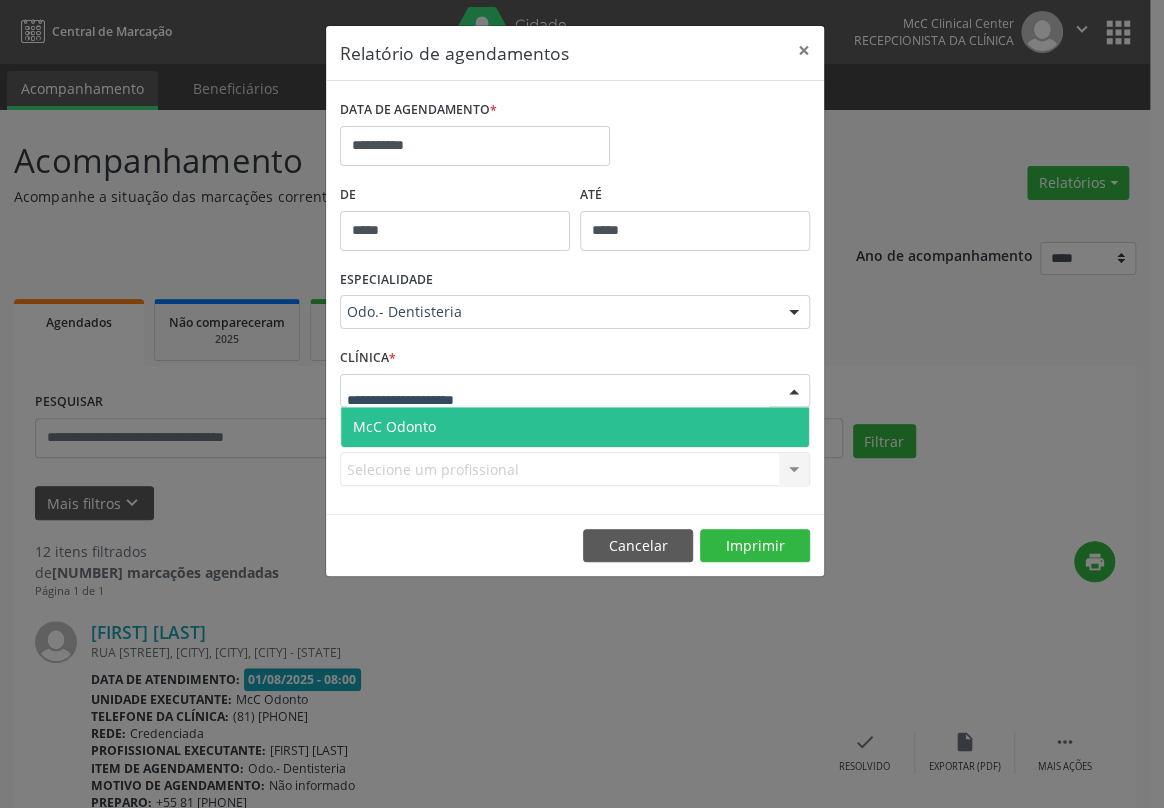 click on "McC Odonto" at bounding box center [575, 427] 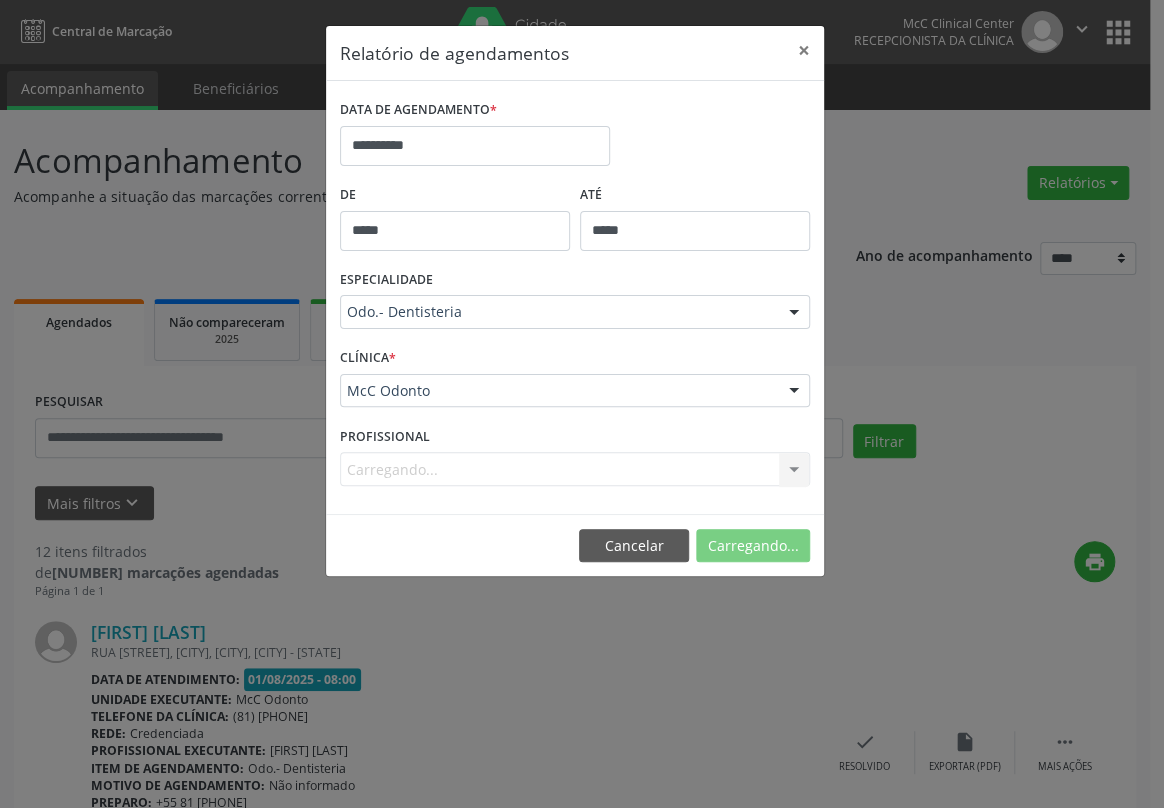click on "**********" at bounding box center [575, 297] 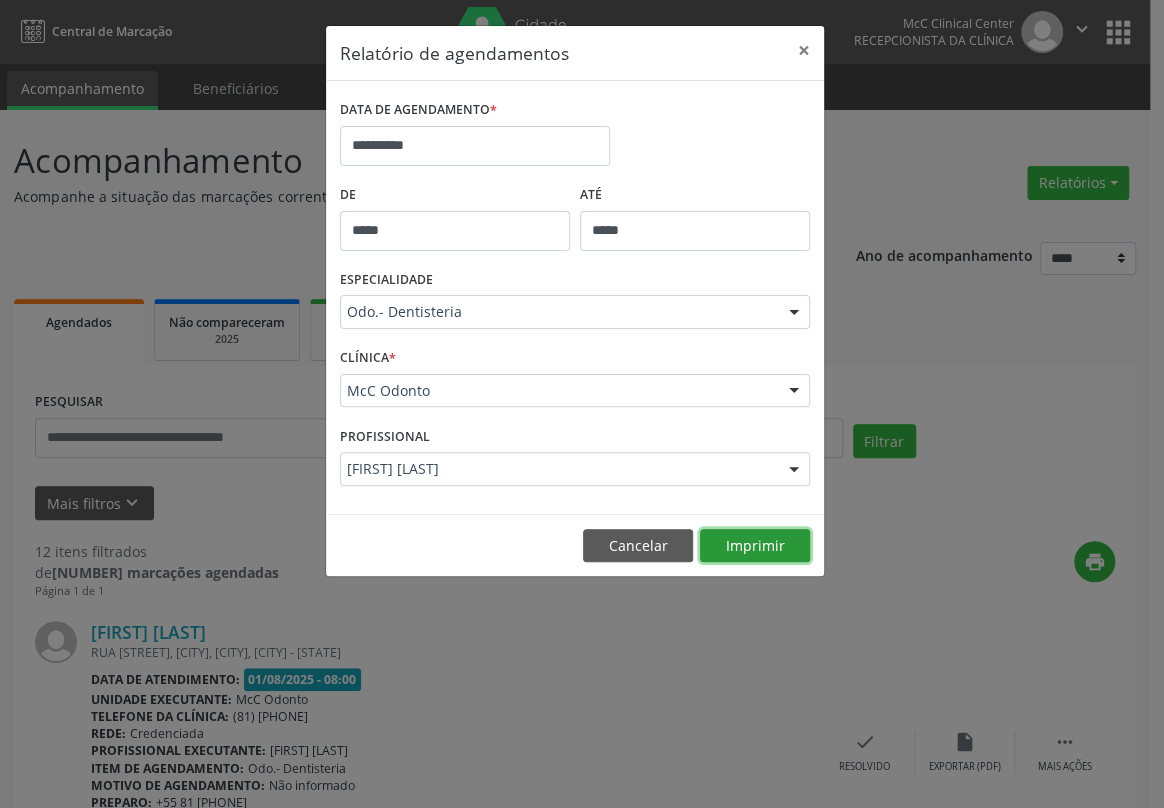 click on "Imprimir" at bounding box center [755, 546] 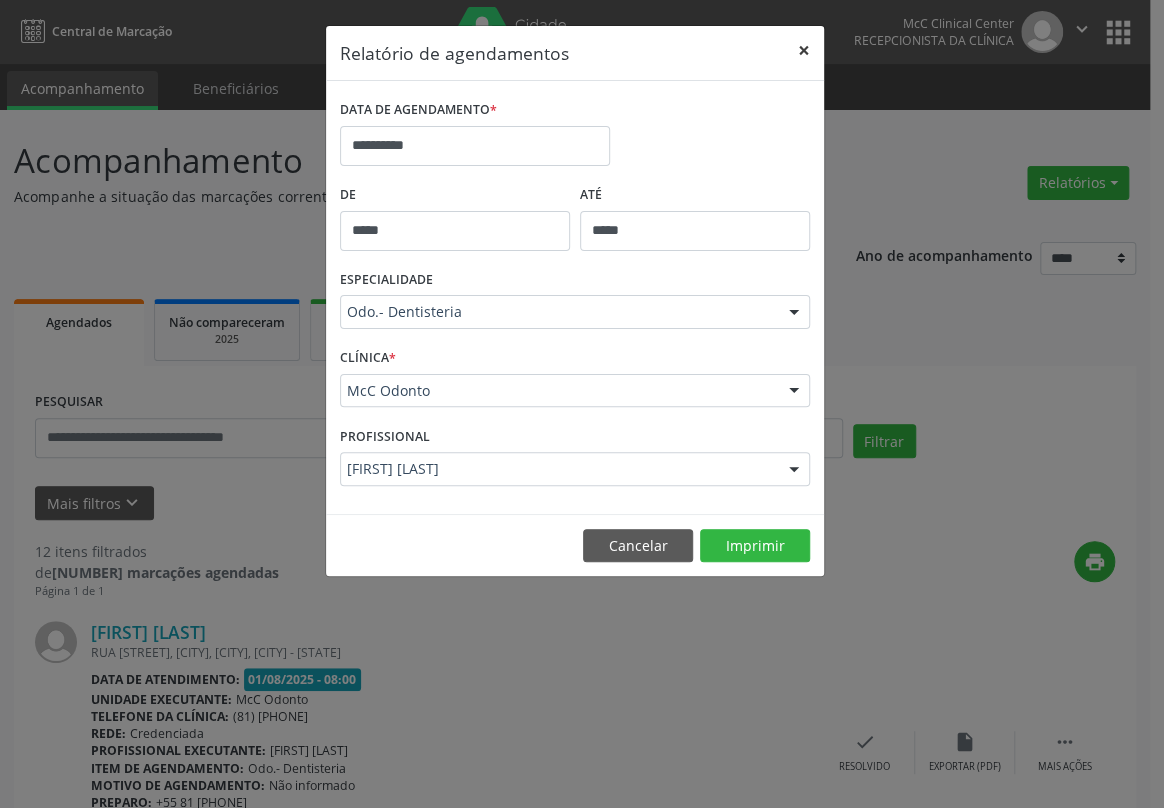 click on "×" at bounding box center [804, 50] 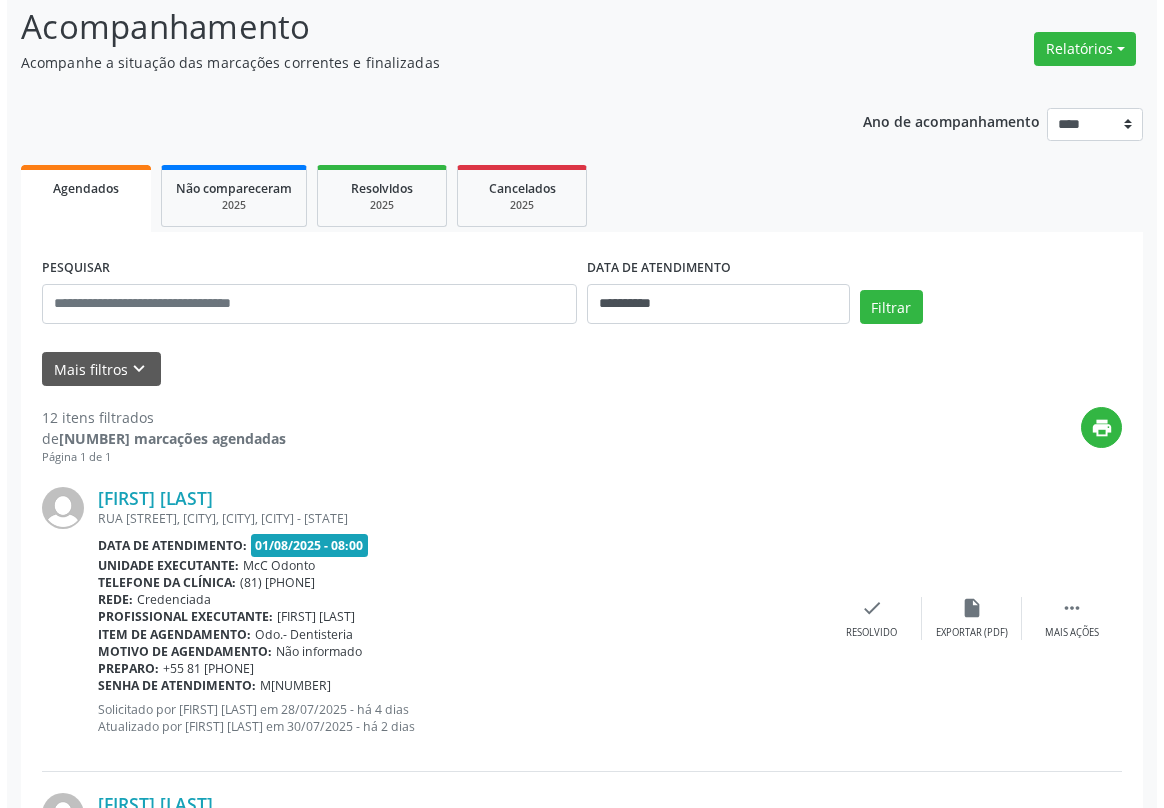 scroll, scrollTop: 181, scrollLeft: 0, axis: vertical 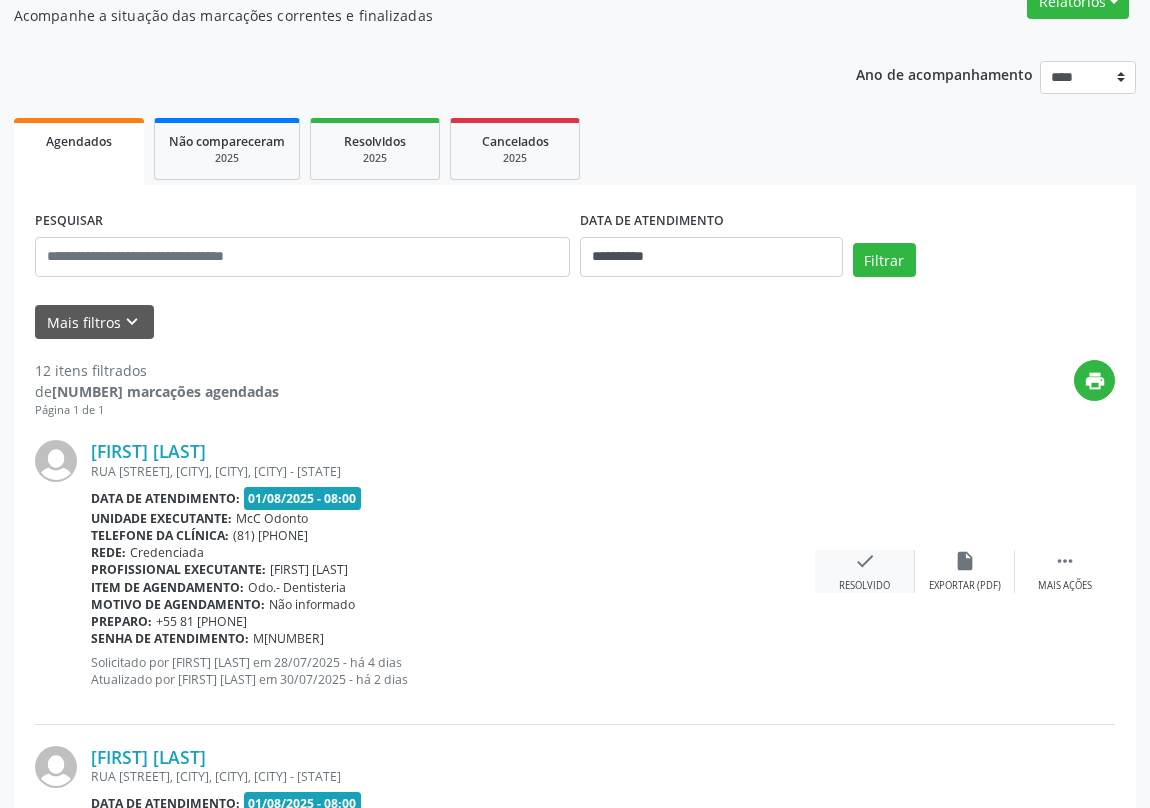 click on "check" at bounding box center (865, 561) 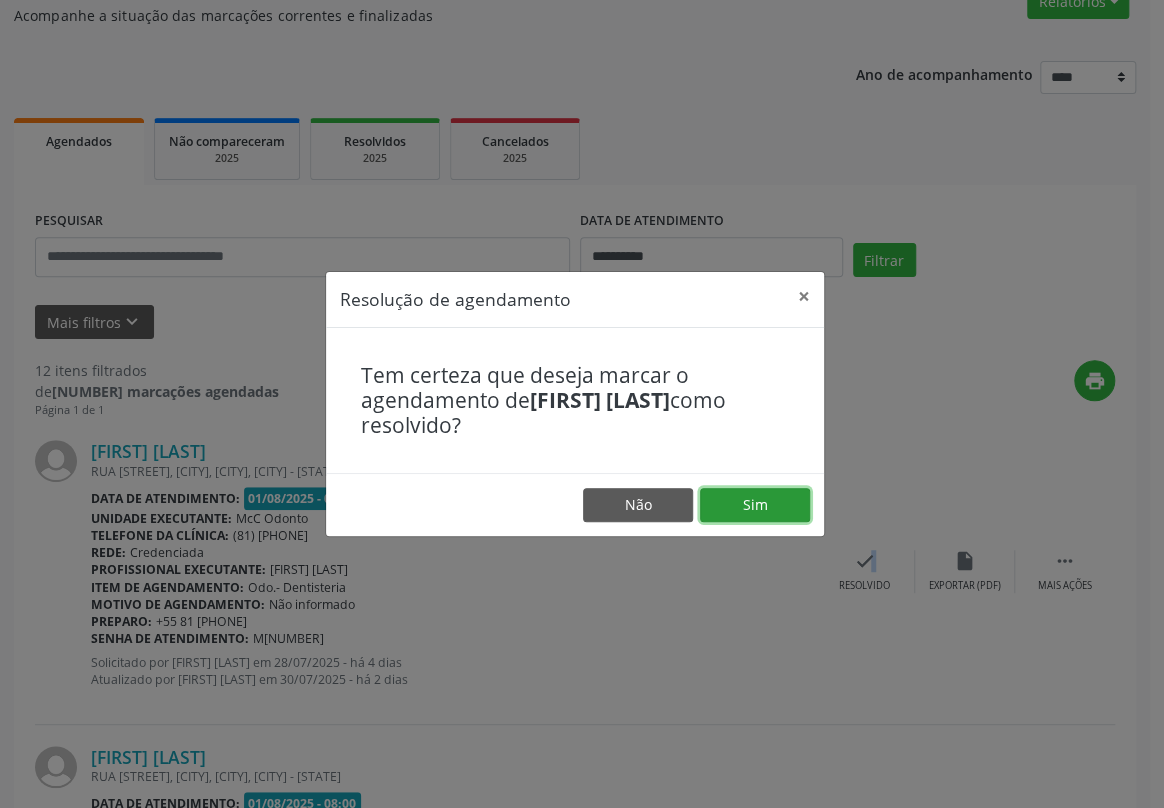 click on "Sim" at bounding box center [755, 505] 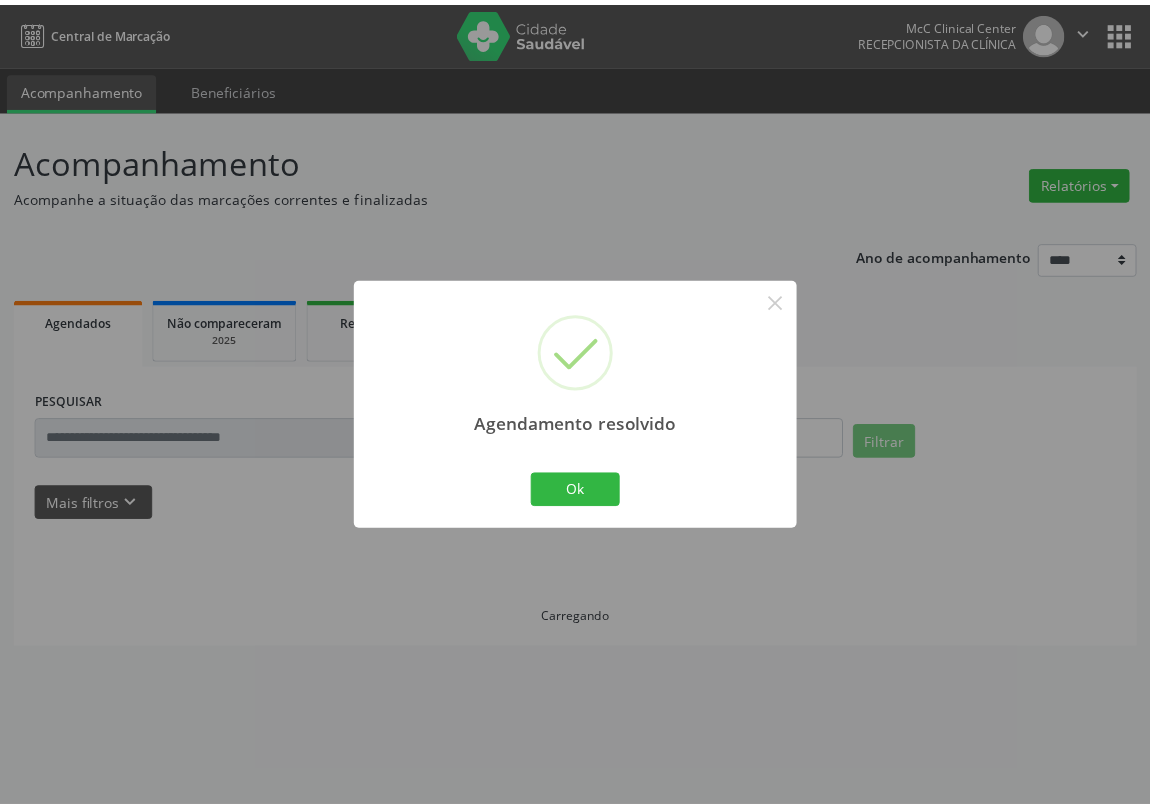 scroll, scrollTop: 0, scrollLeft: 0, axis: both 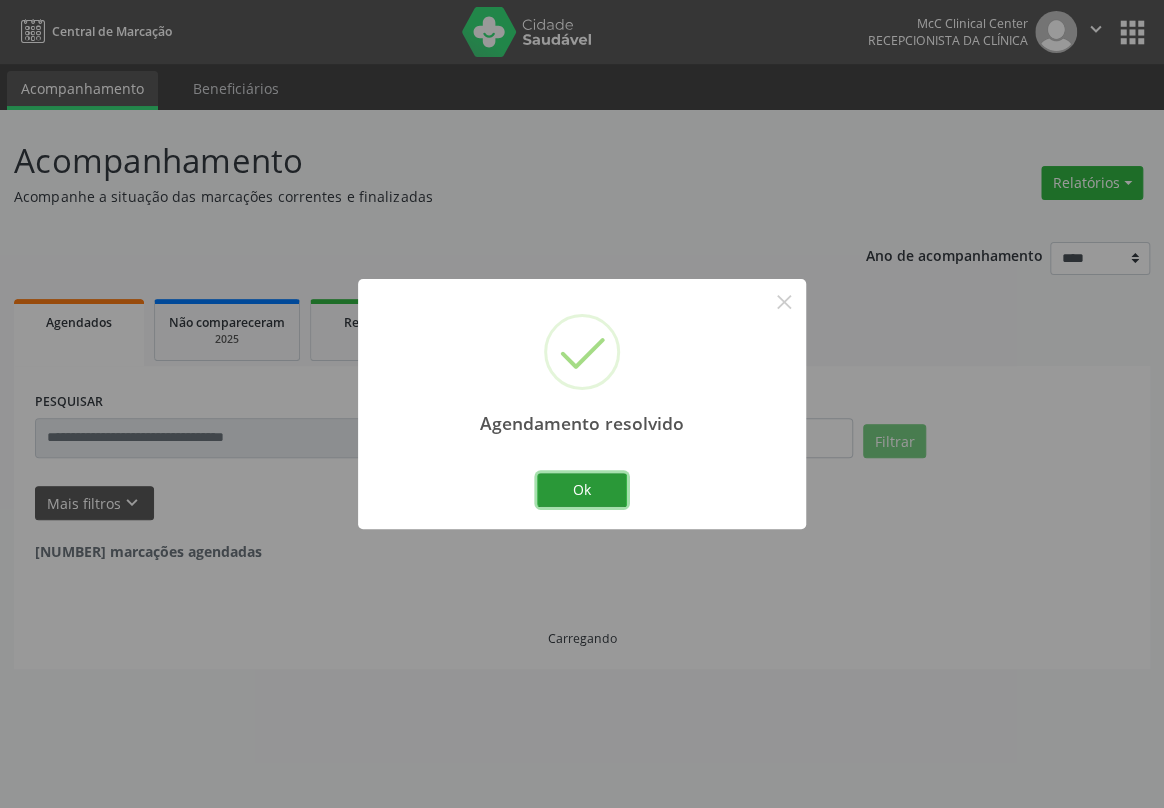 drag, startPoint x: 576, startPoint y: 472, endPoint x: 551, endPoint y: 284, distance: 189.65495 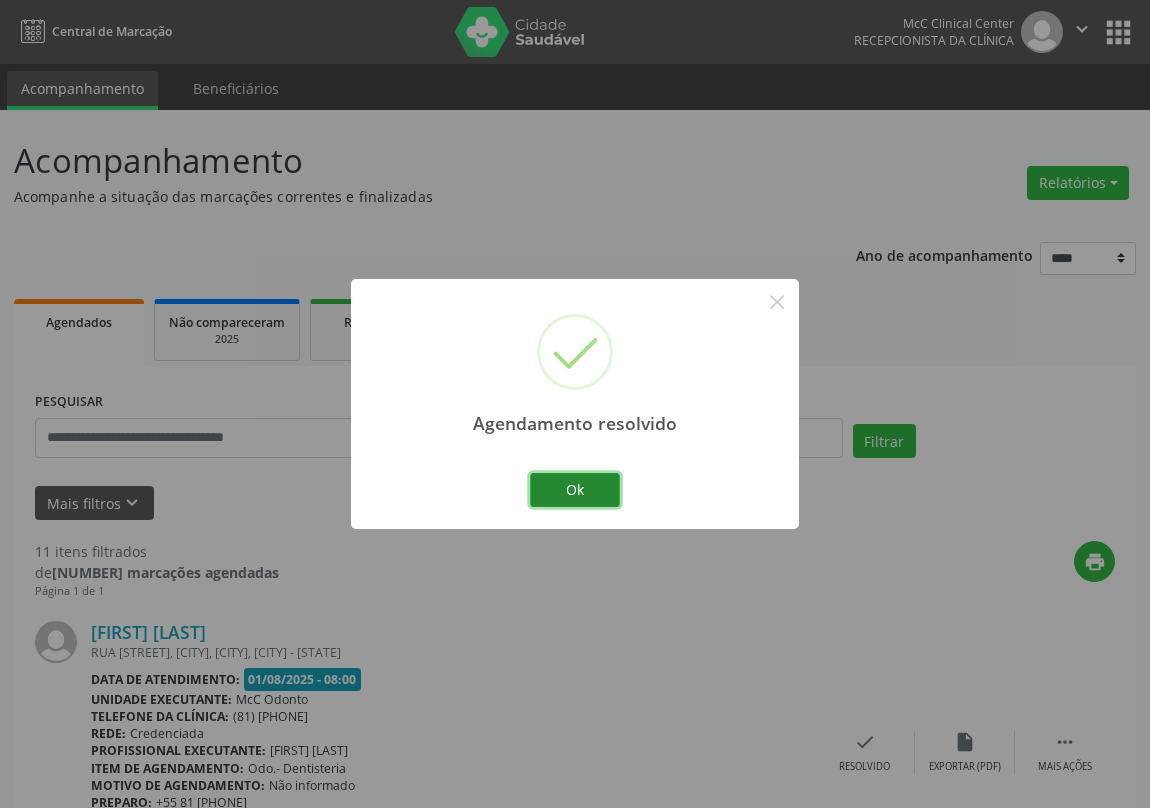 click on "Ok" at bounding box center (575, 490) 